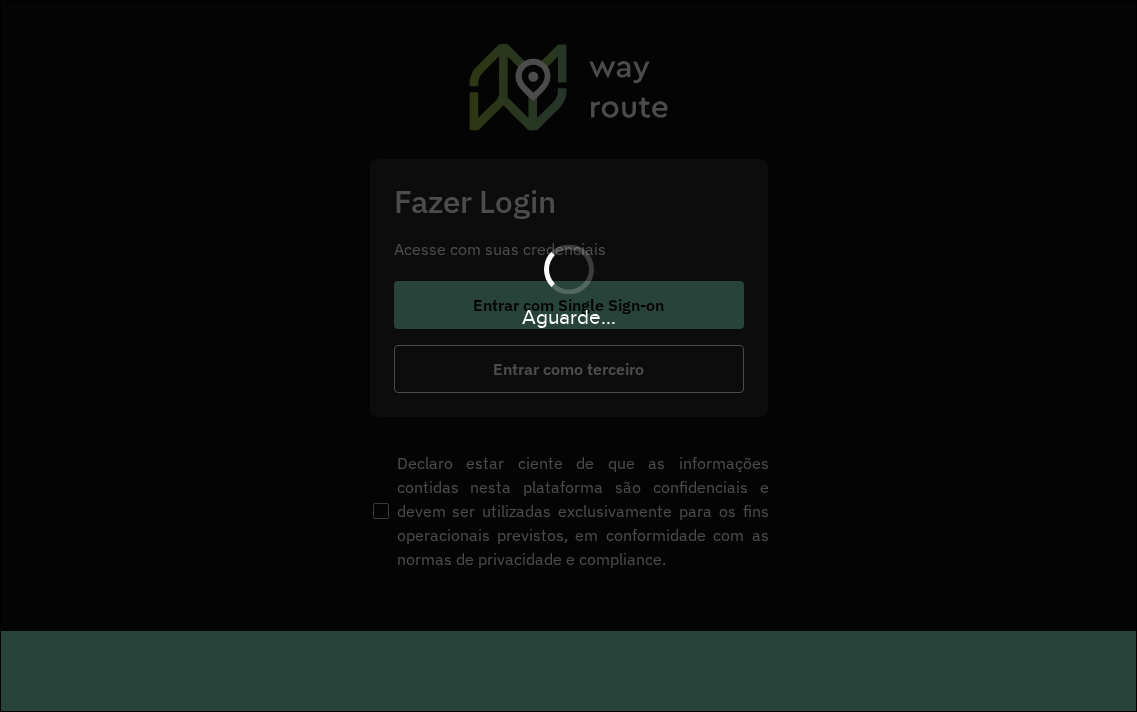 scroll, scrollTop: 0, scrollLeft: 0, axis: both 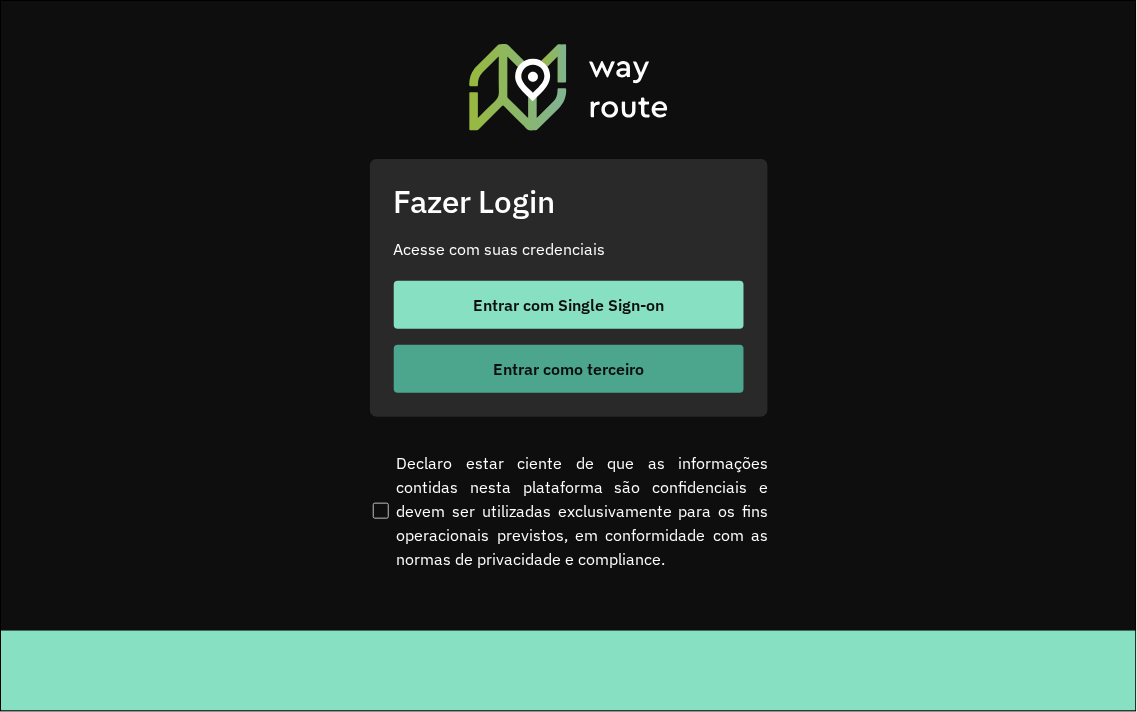 click on "Entrar como terceiro" at bounding box center [568, 369] 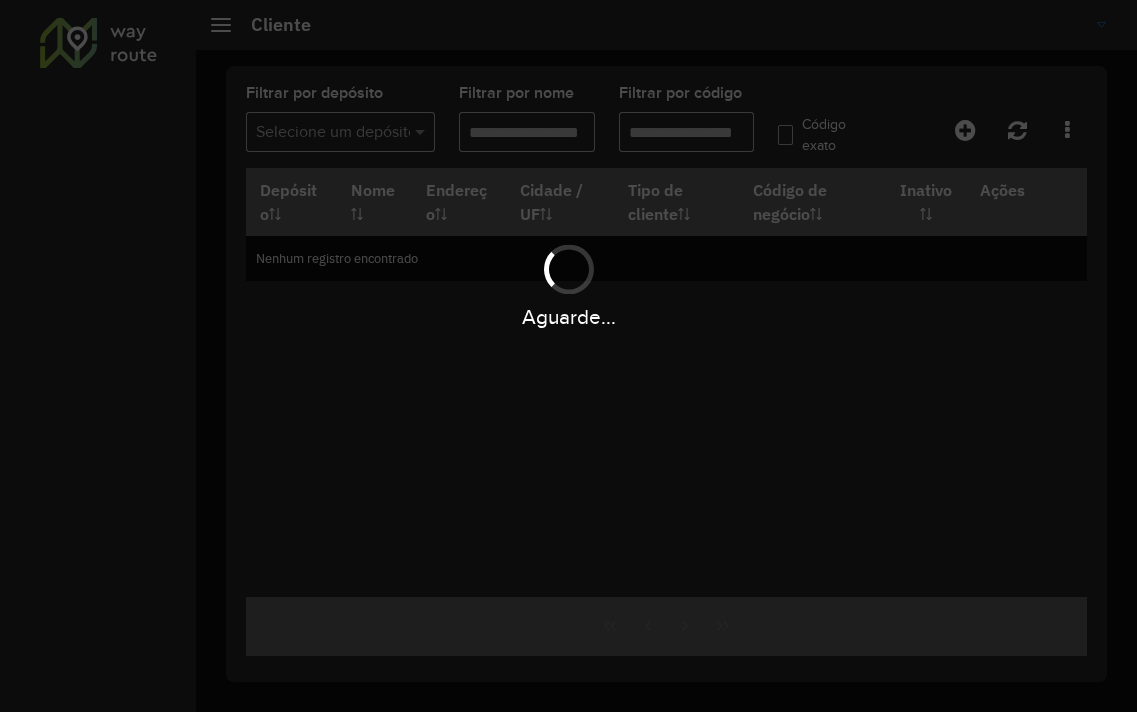 scroll, scrollTop: 0, scrollLeft: 0, axis: both 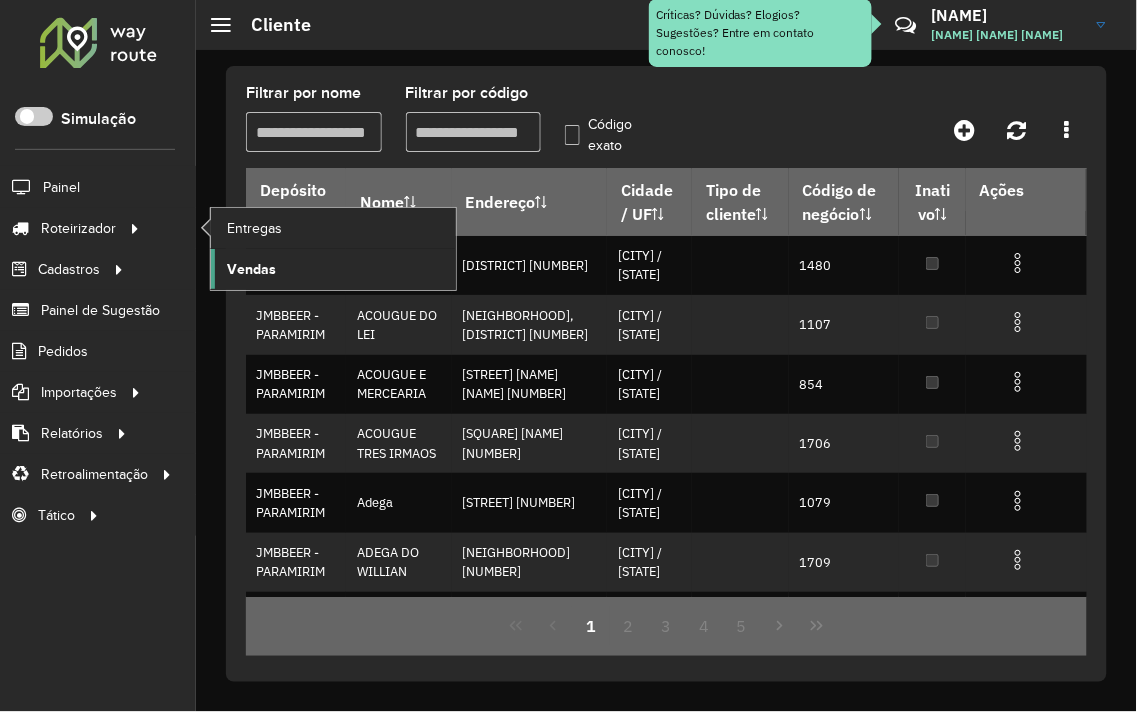 click on "Vendas" 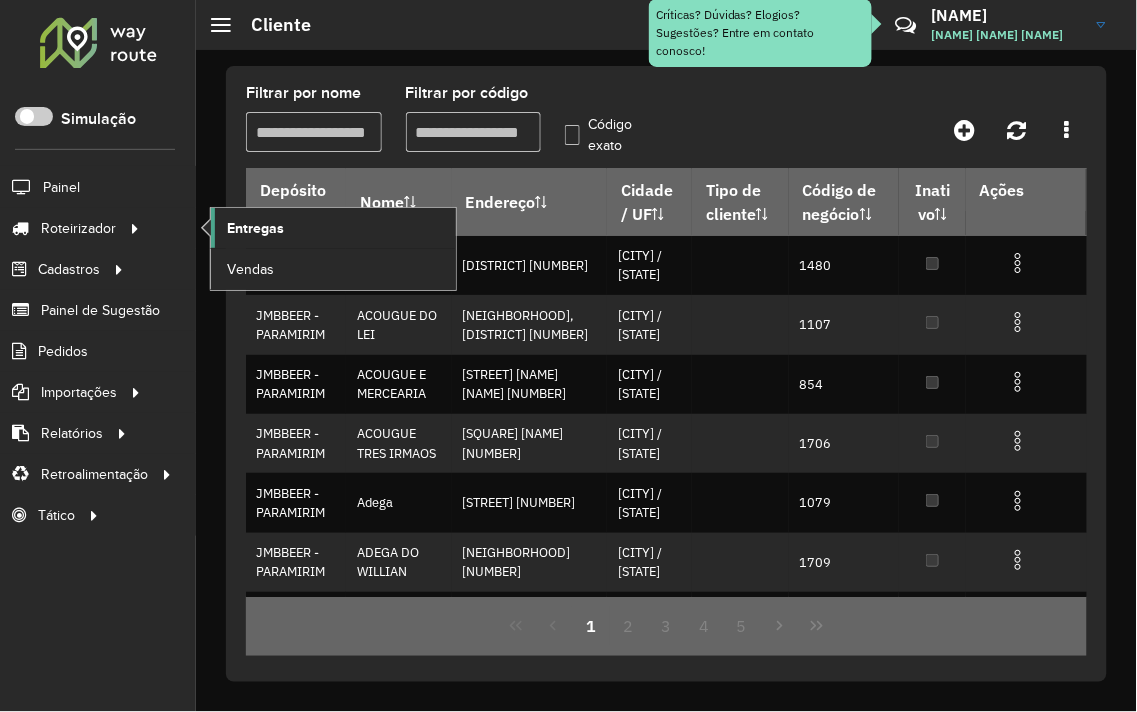 click on "Entregas" 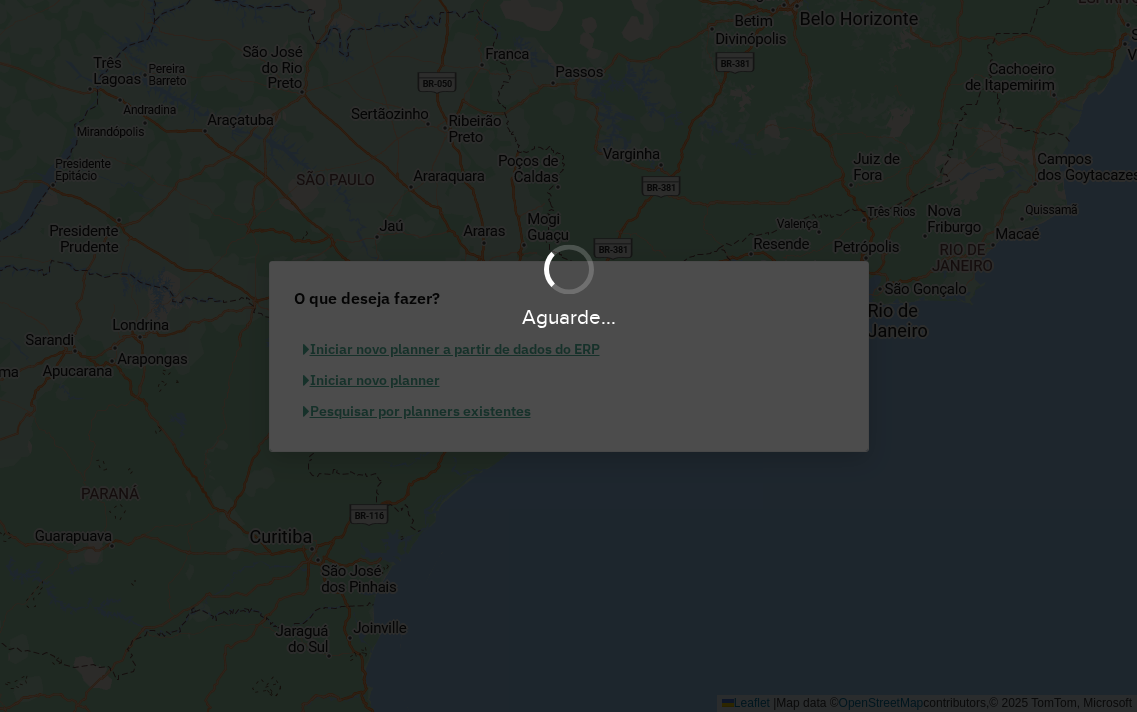 scroll, scrollTop: 0, scrollLeft: 0, axis: both 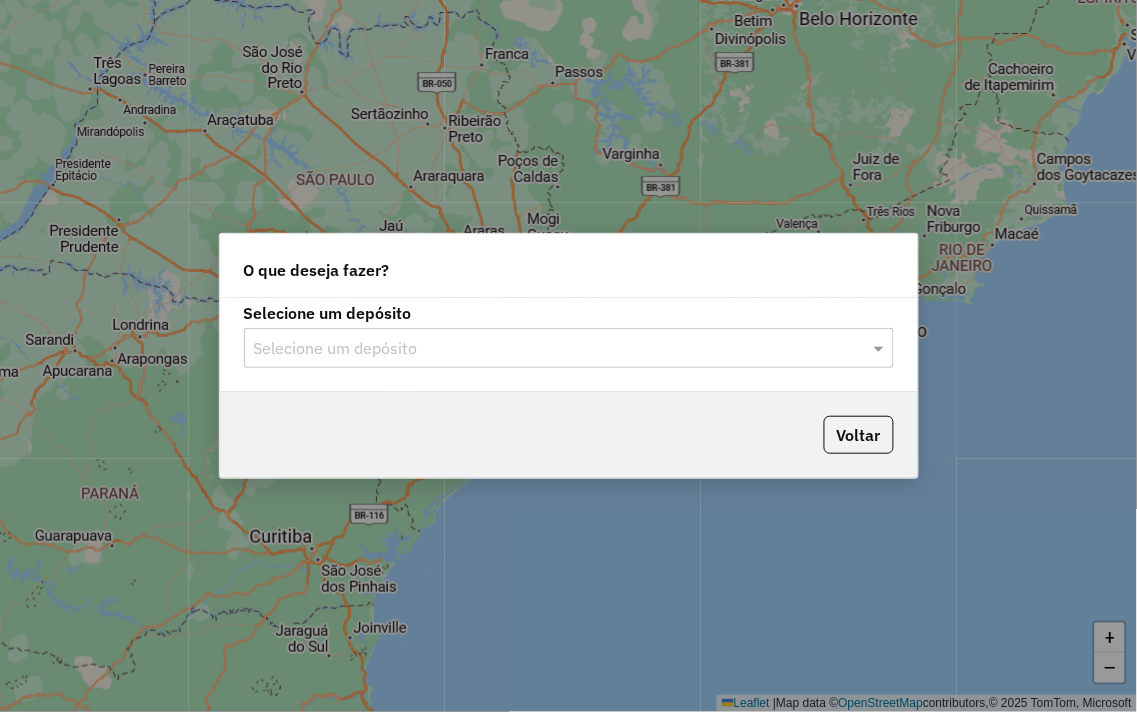 click on "Selecione um depósito Selecione um depósito" 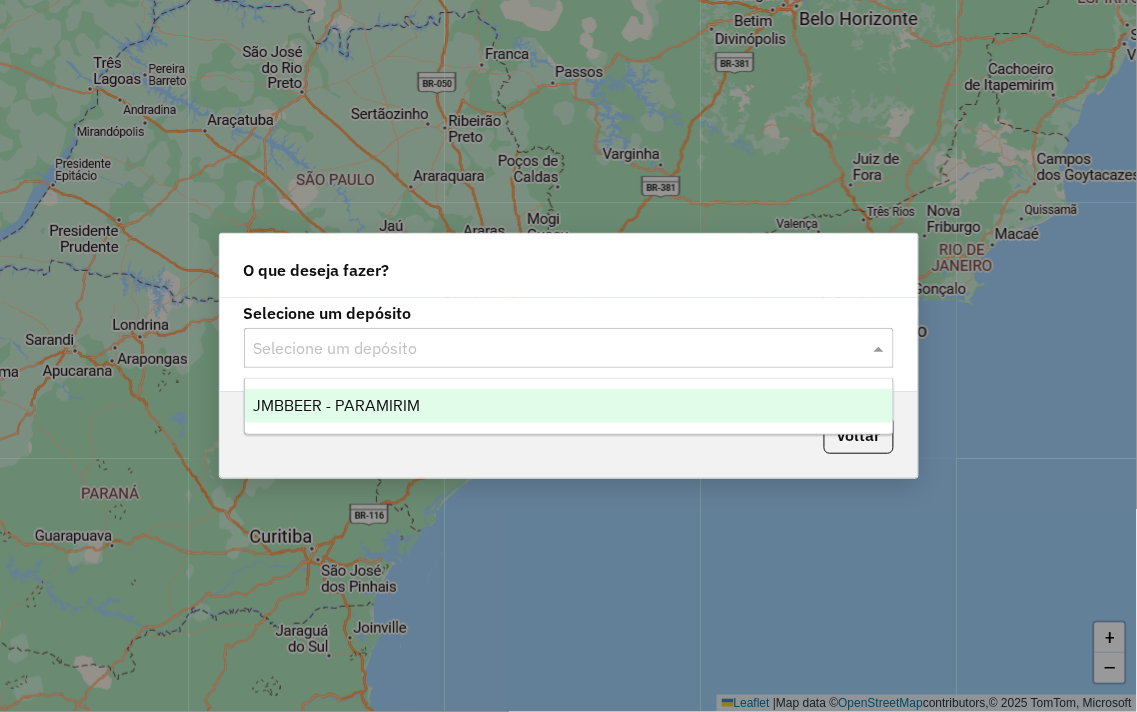 click 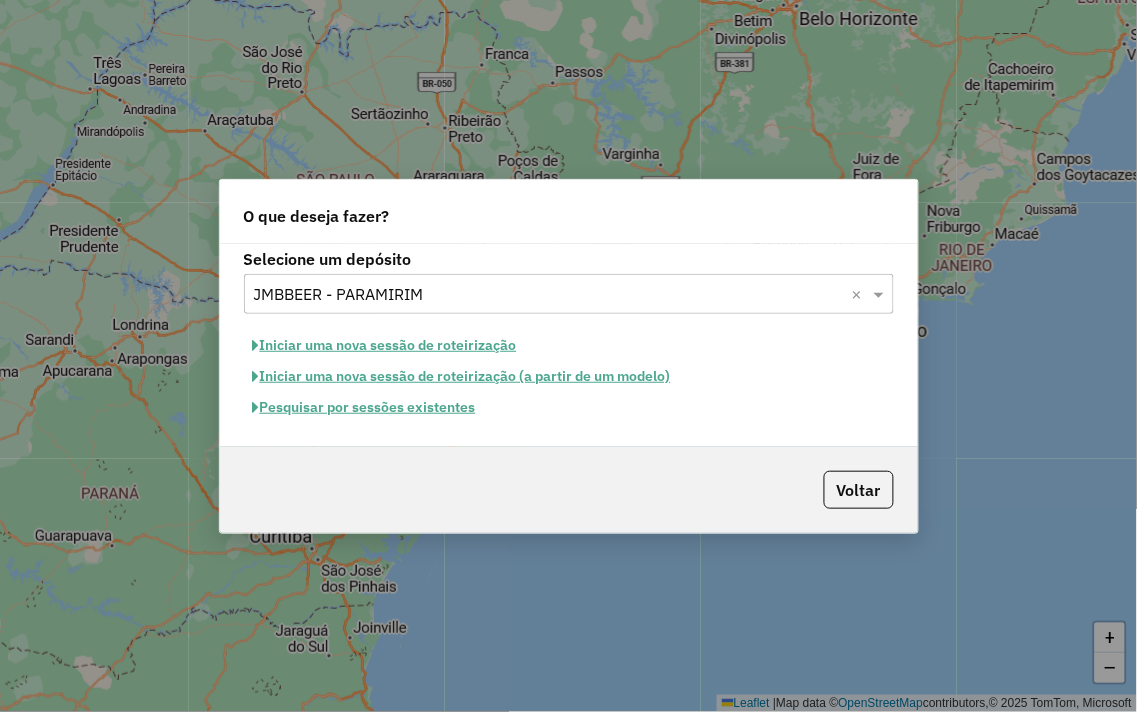 click on "Pesquisar por sessões existentes" 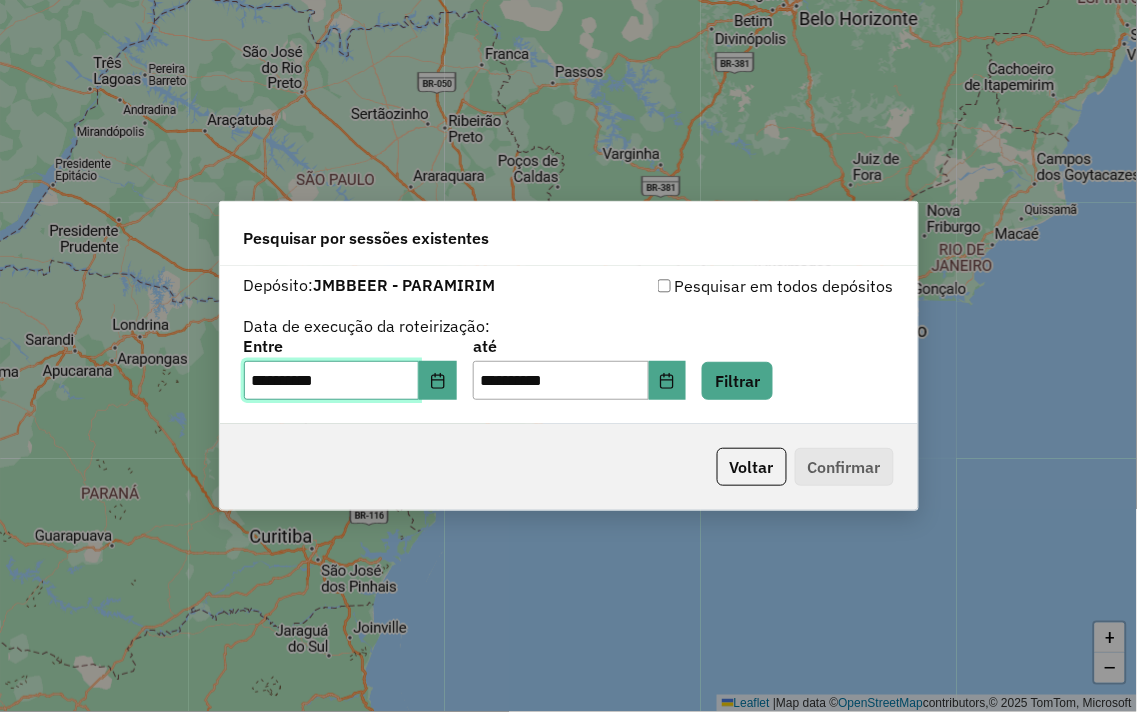 click on "**********" at bounding box center (332, 381) 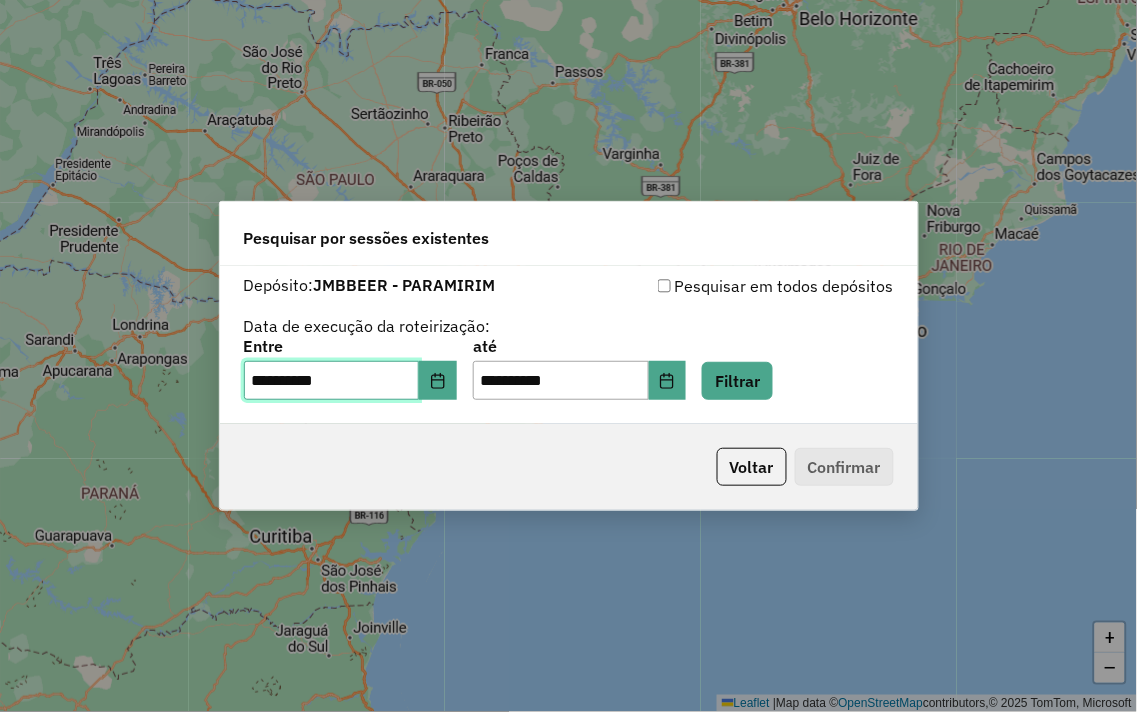 click on "**********" at bounding box center [332, 381] 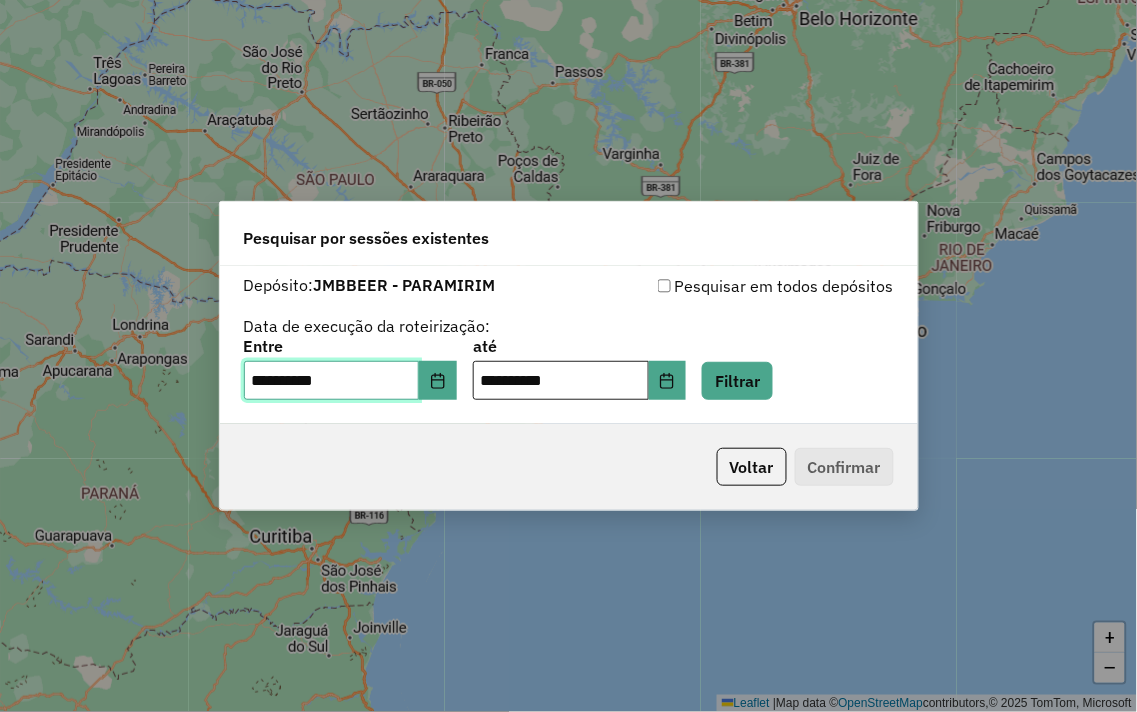 type on "**********" 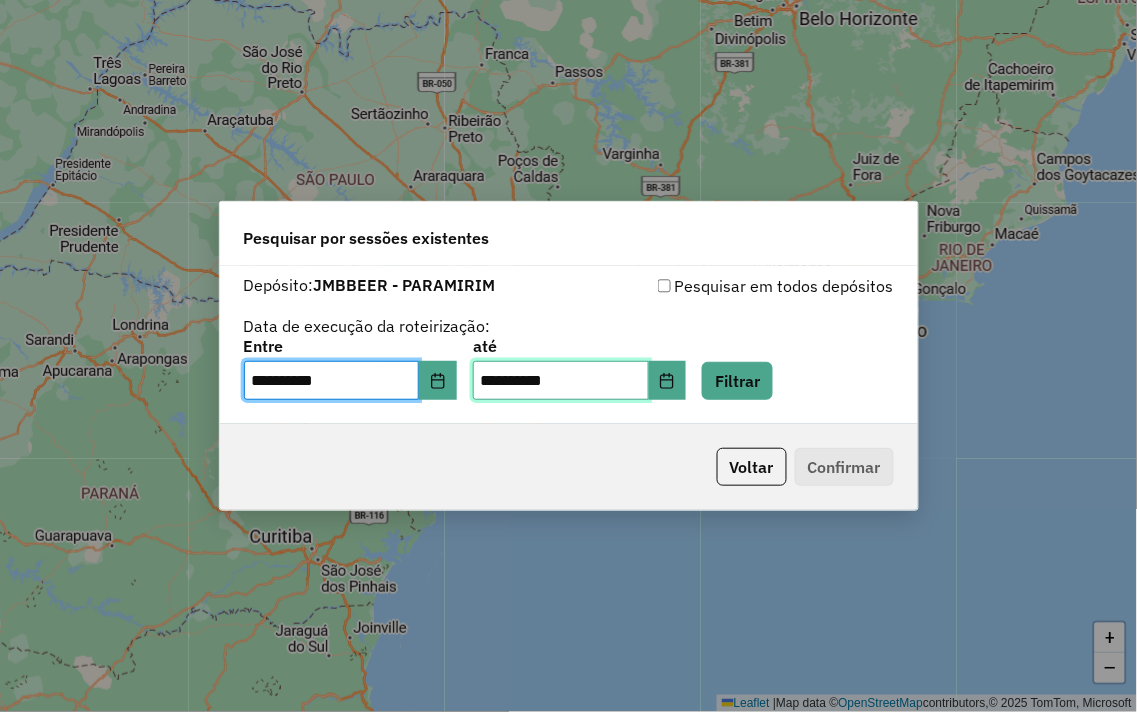 click on "**********" at bounding box center [561, 381] 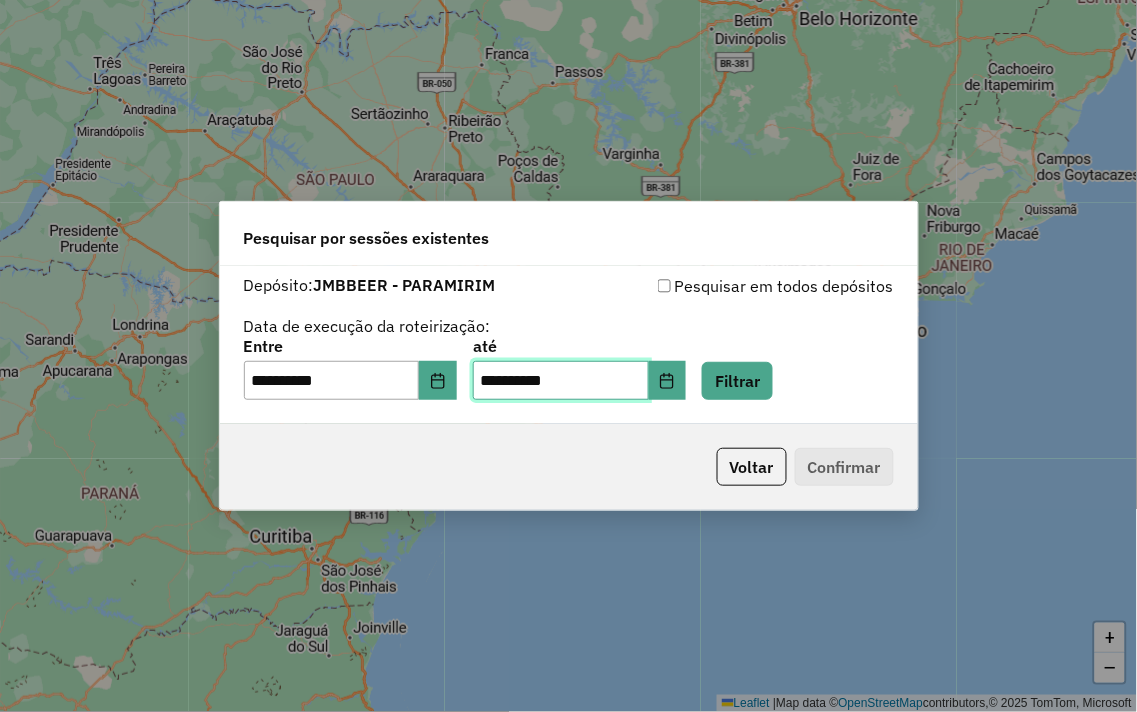 click on "**********" at bounding box center [561, 381] 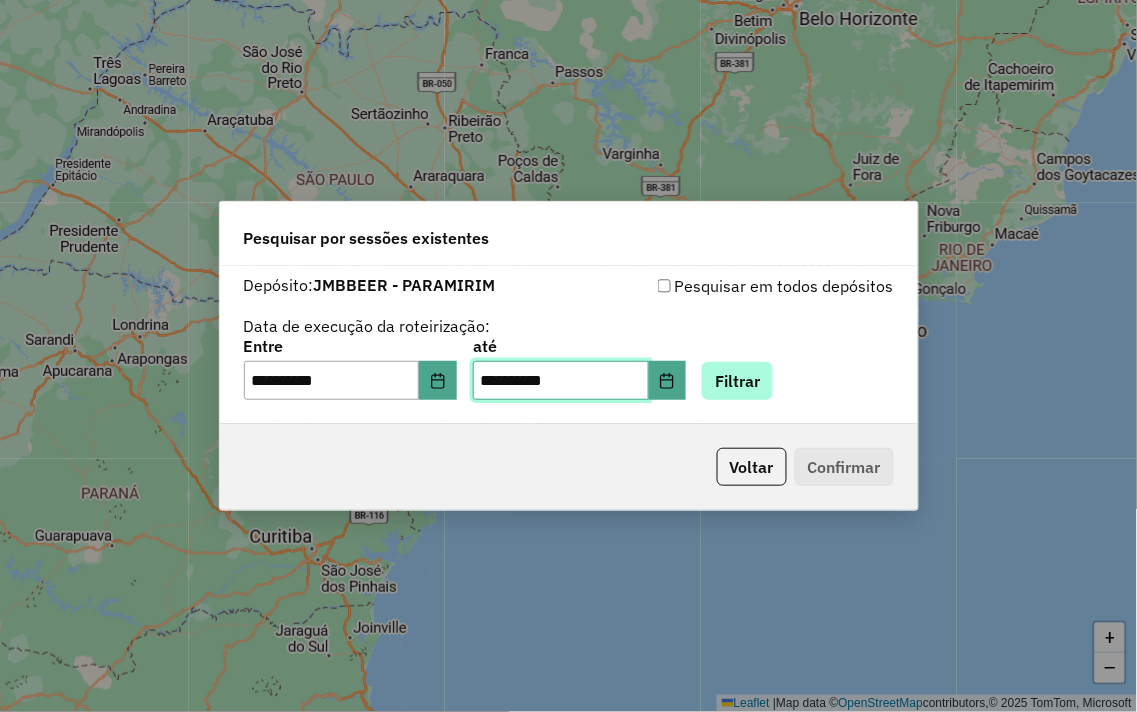 type on "**********" 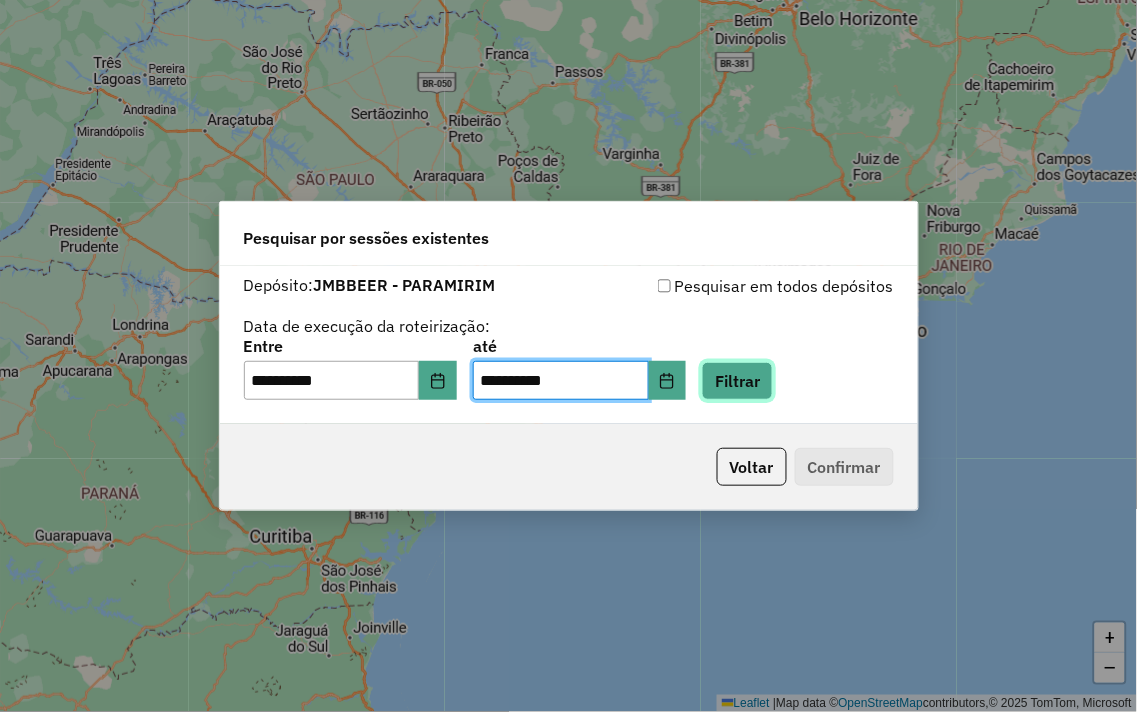 click on "Filtrar" 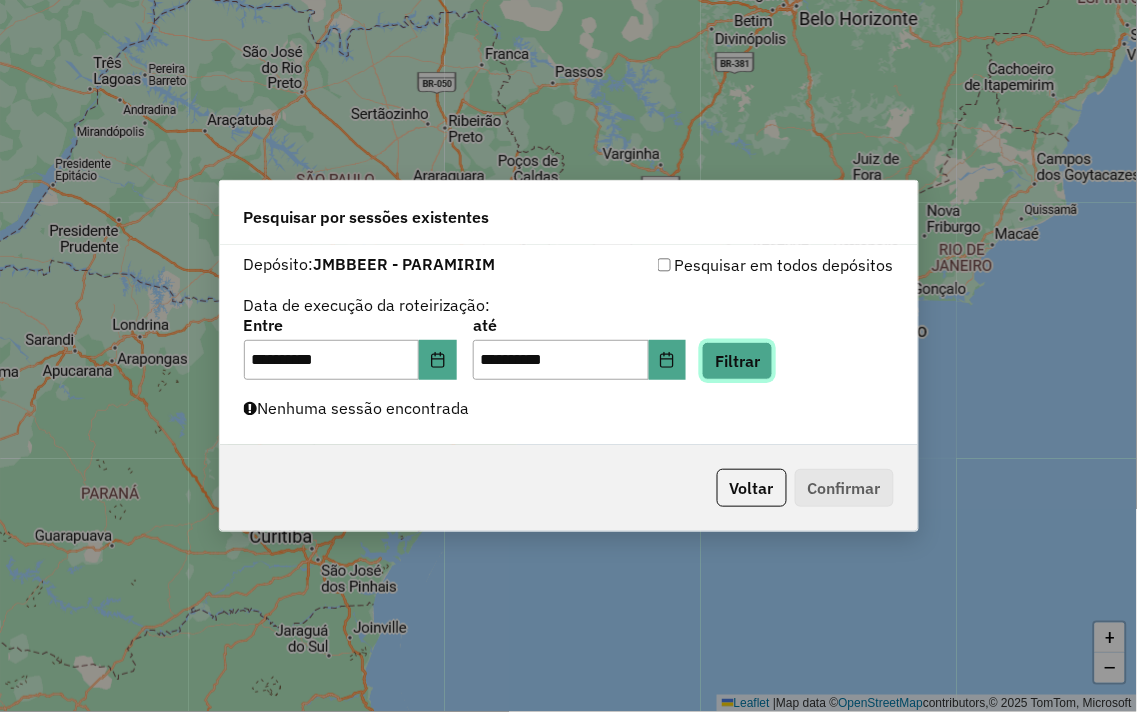 click on "Filtrar" 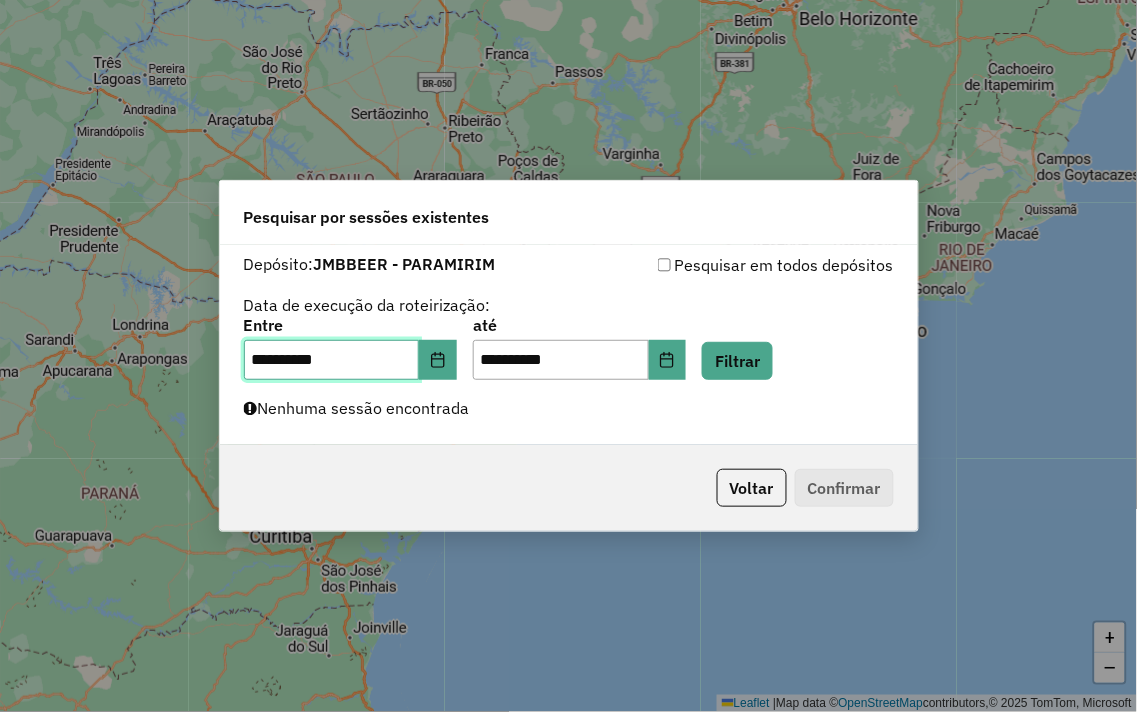 click on "**********" at bounding box center [332, 360] 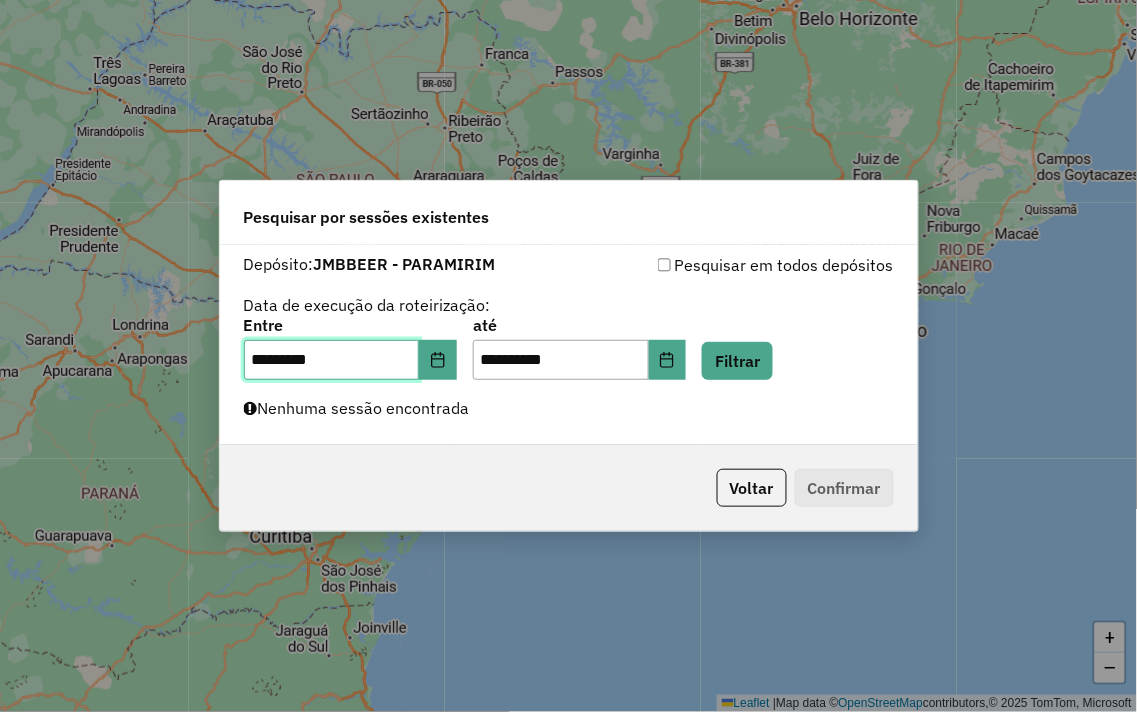 type on "**********" 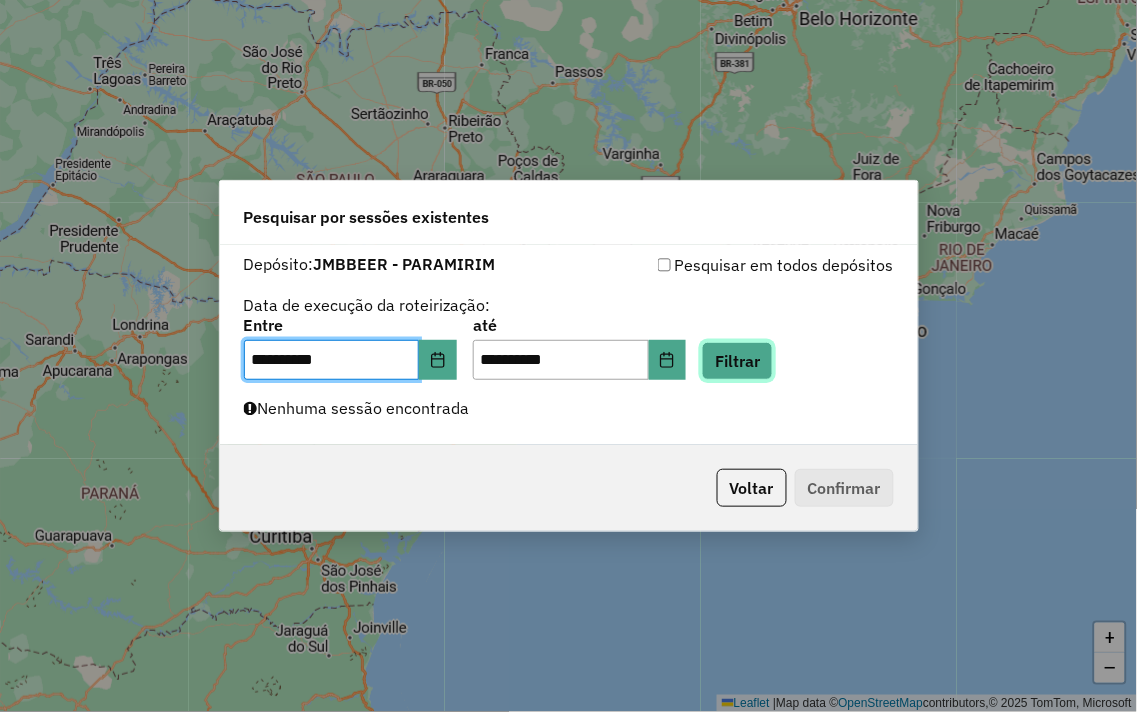 click on "Filtrar" 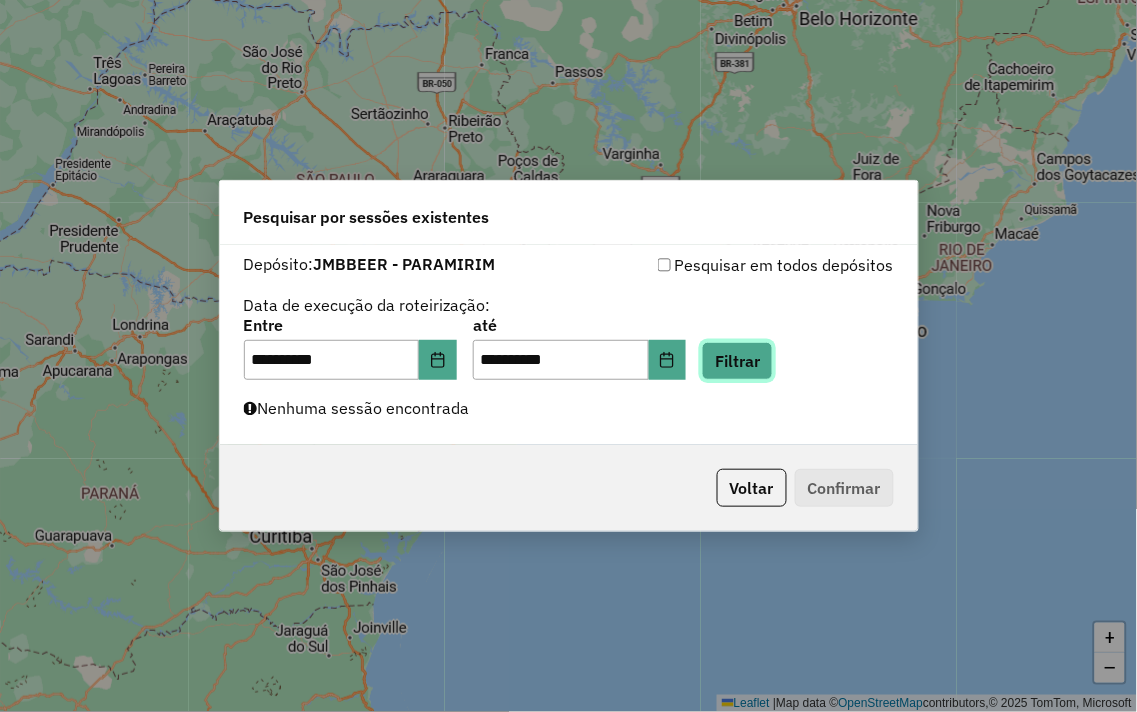 click on "Filtrar" 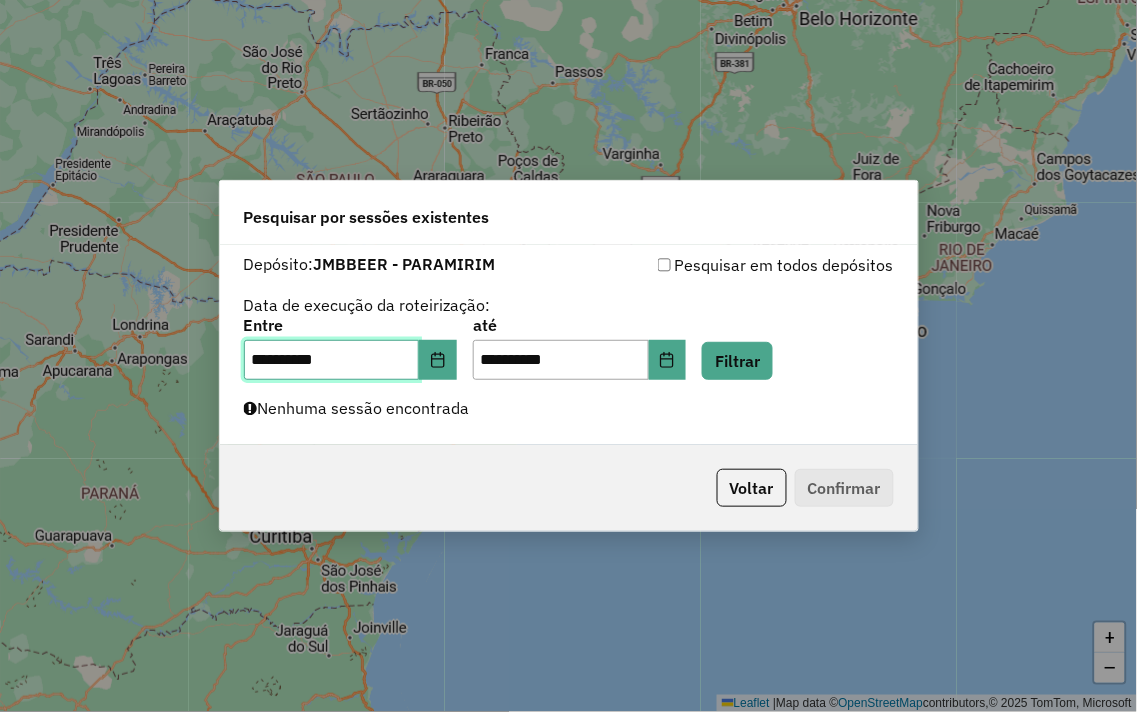 click on "**********" at bounding box center [332, 360] 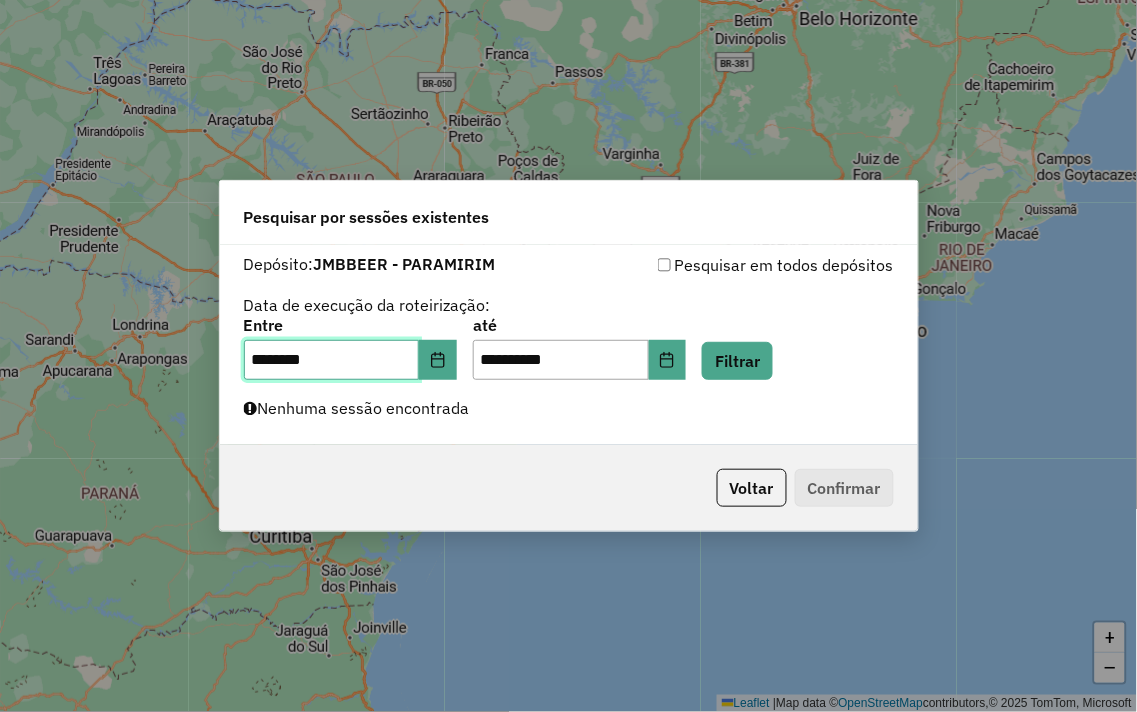 type on "*********" 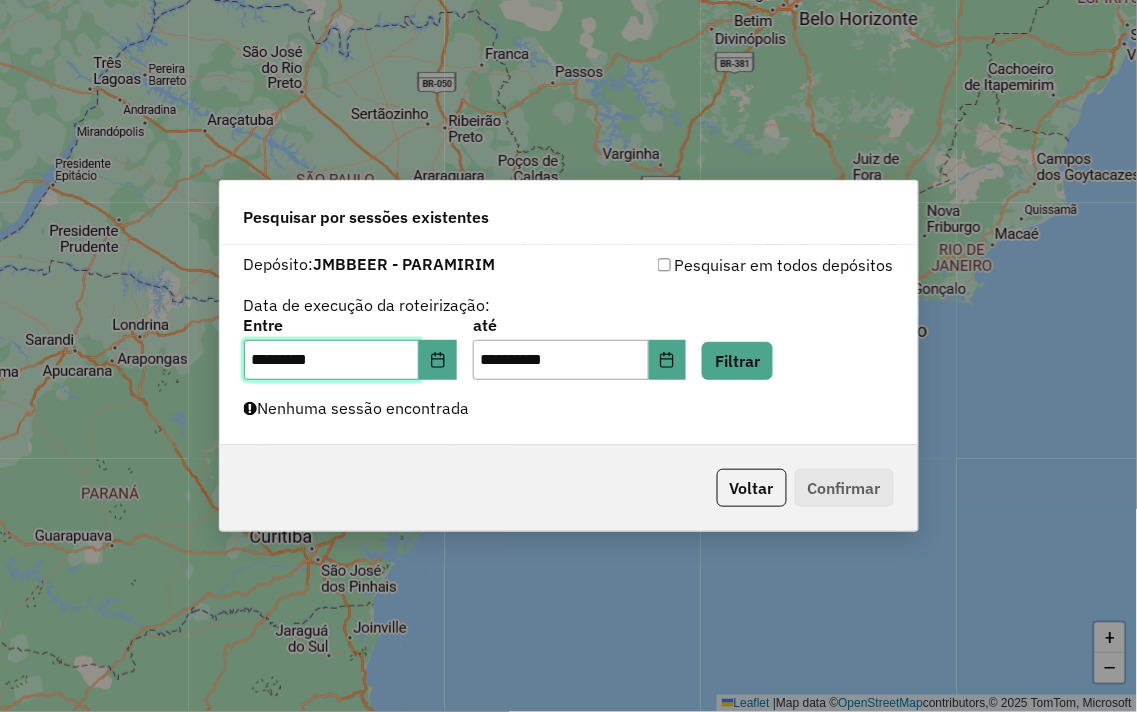 type on "**********" 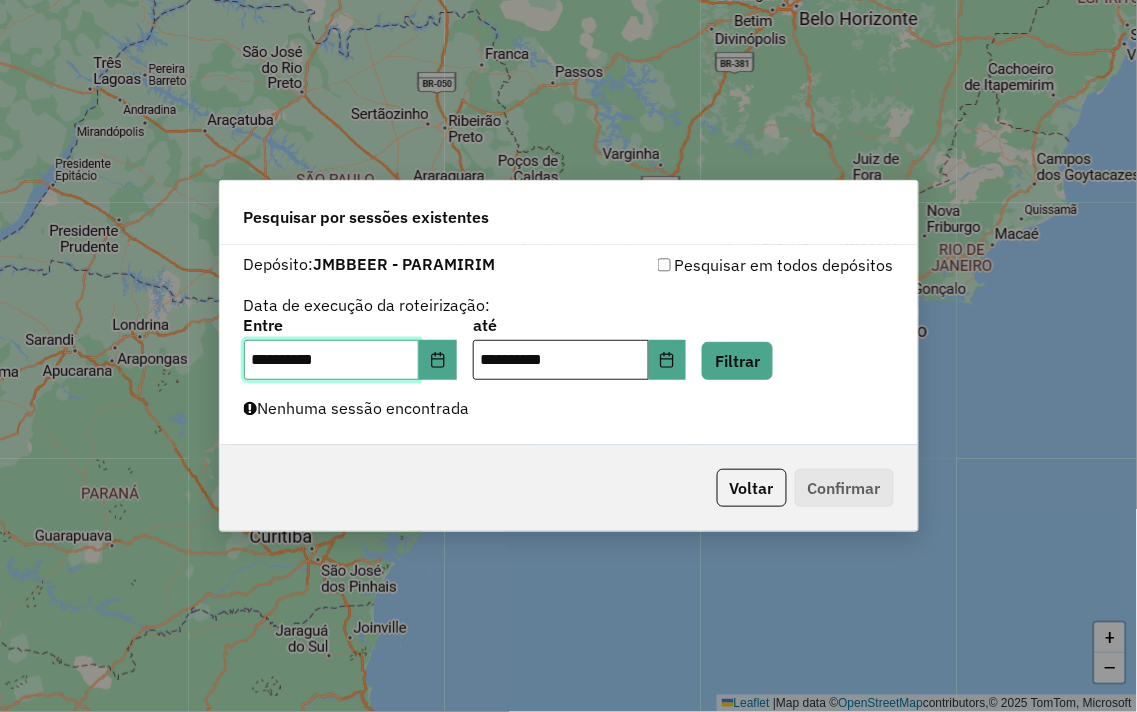 type on "**********" 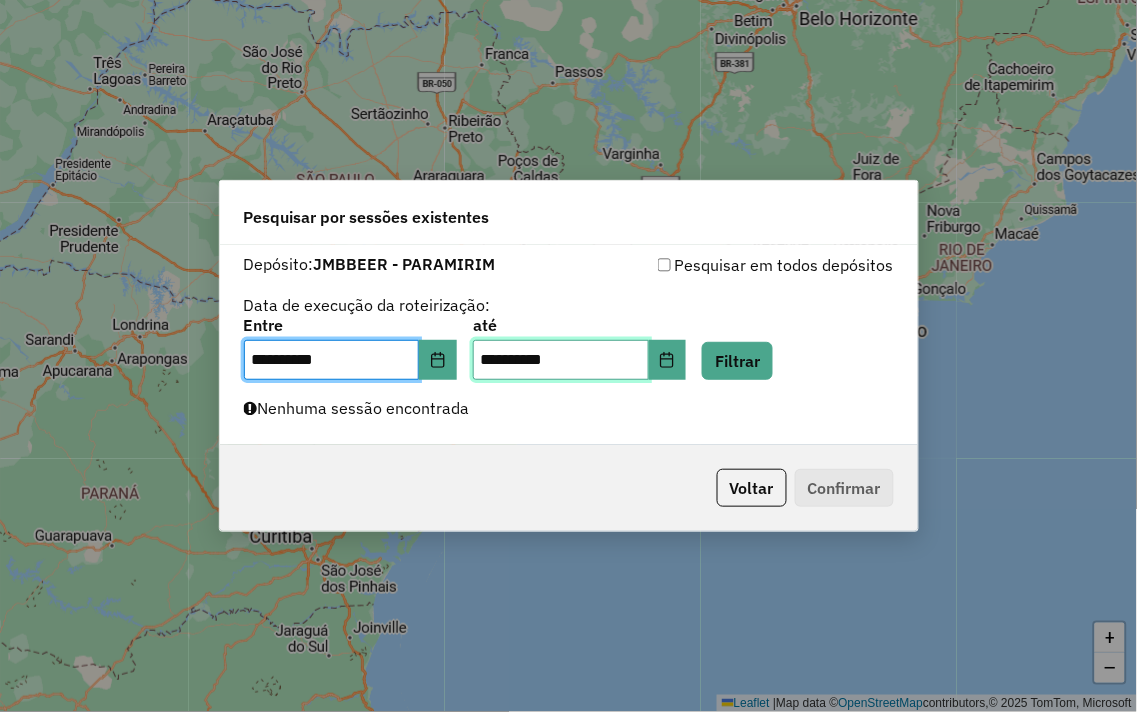type 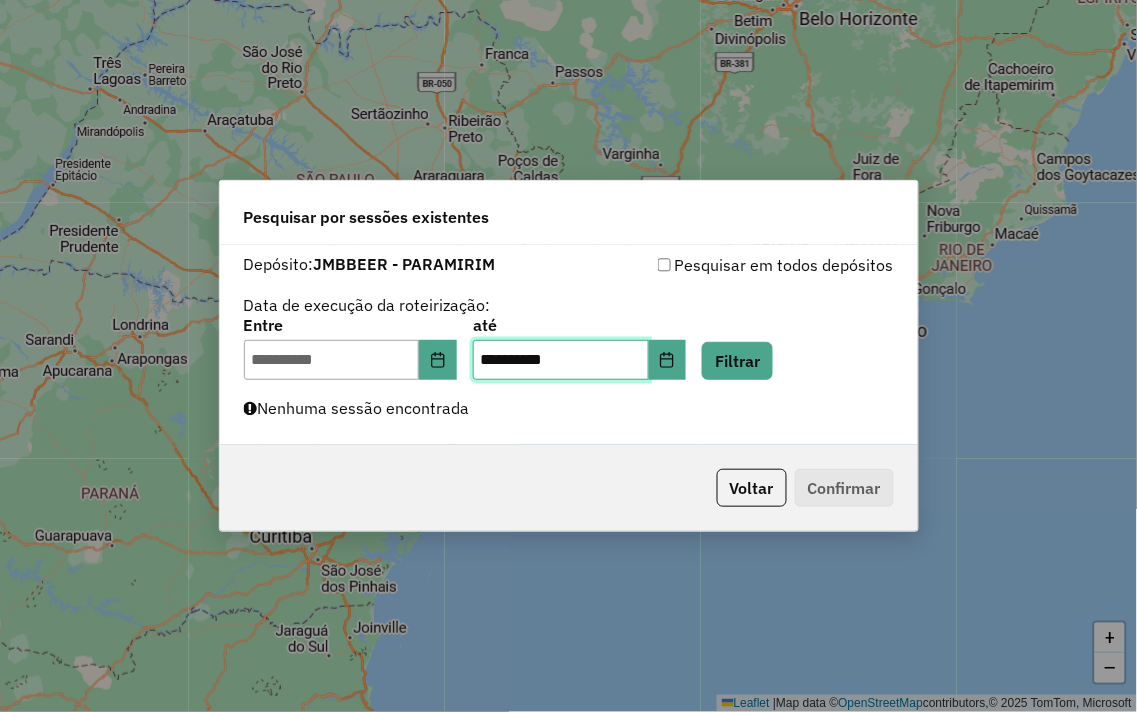 click on "**********" at bounding box center (561, 360) 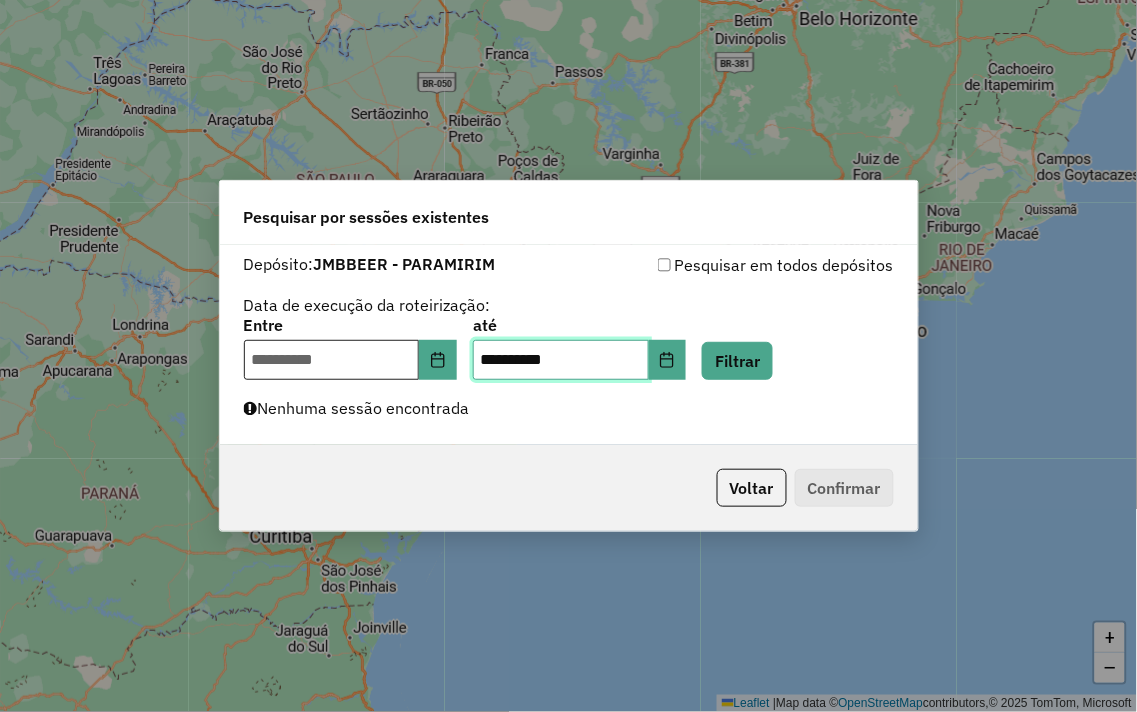 type on "**********" 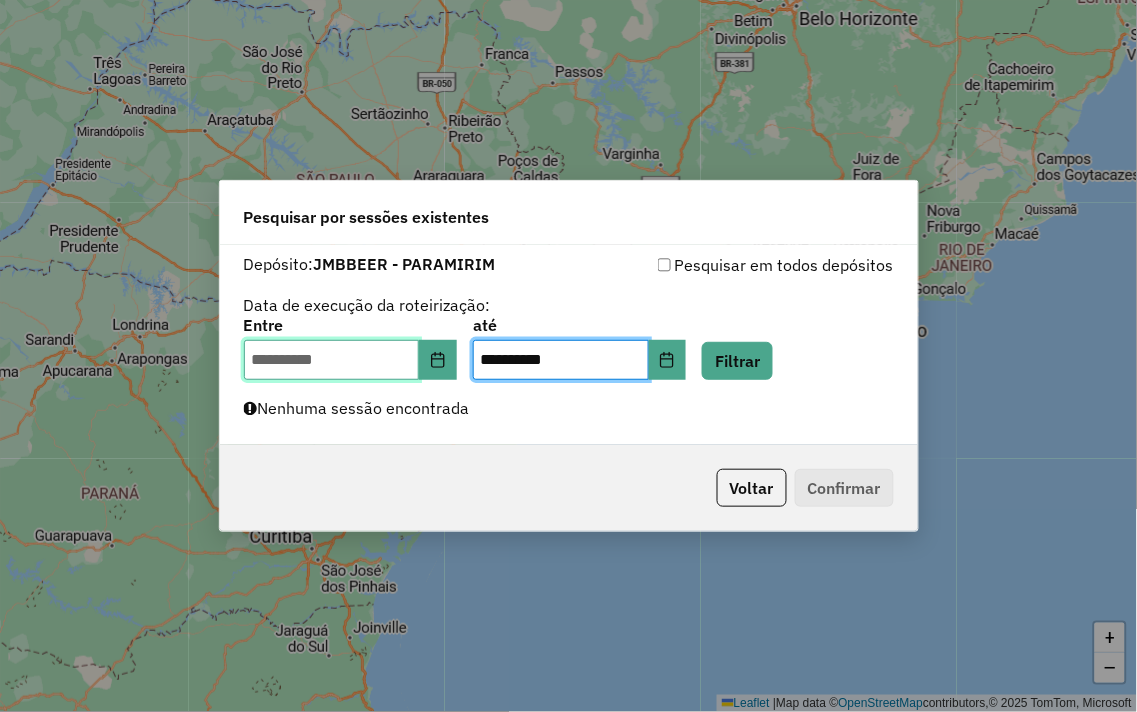 type 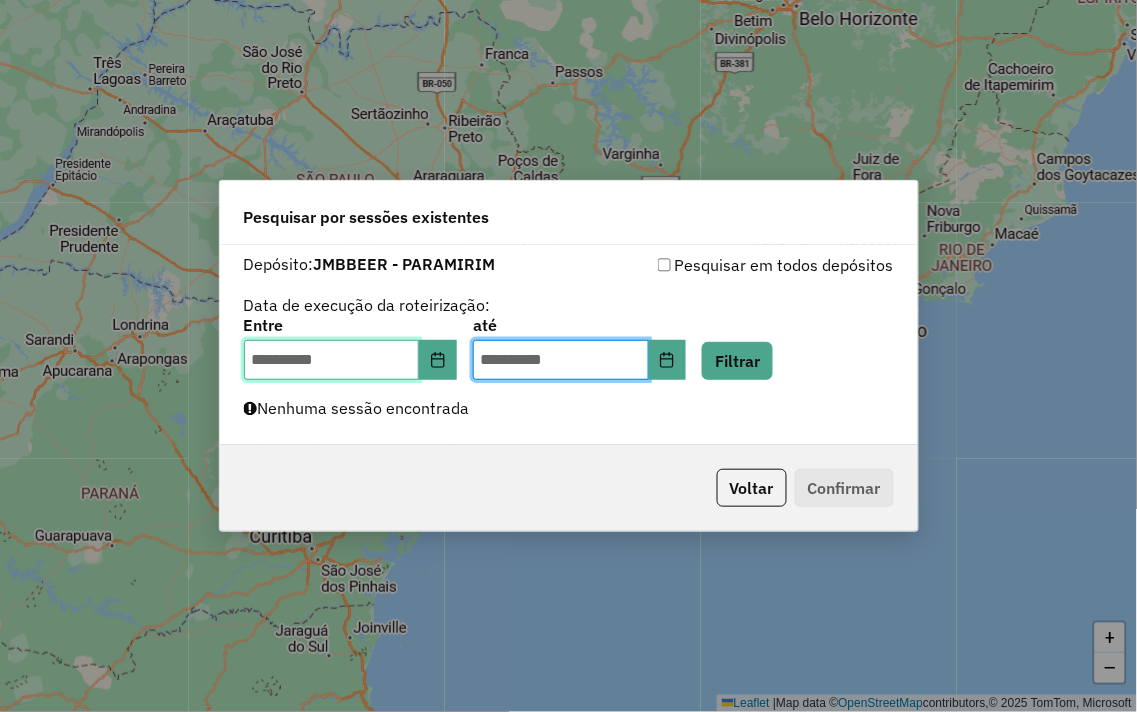 click at bounding box center [332, 360] 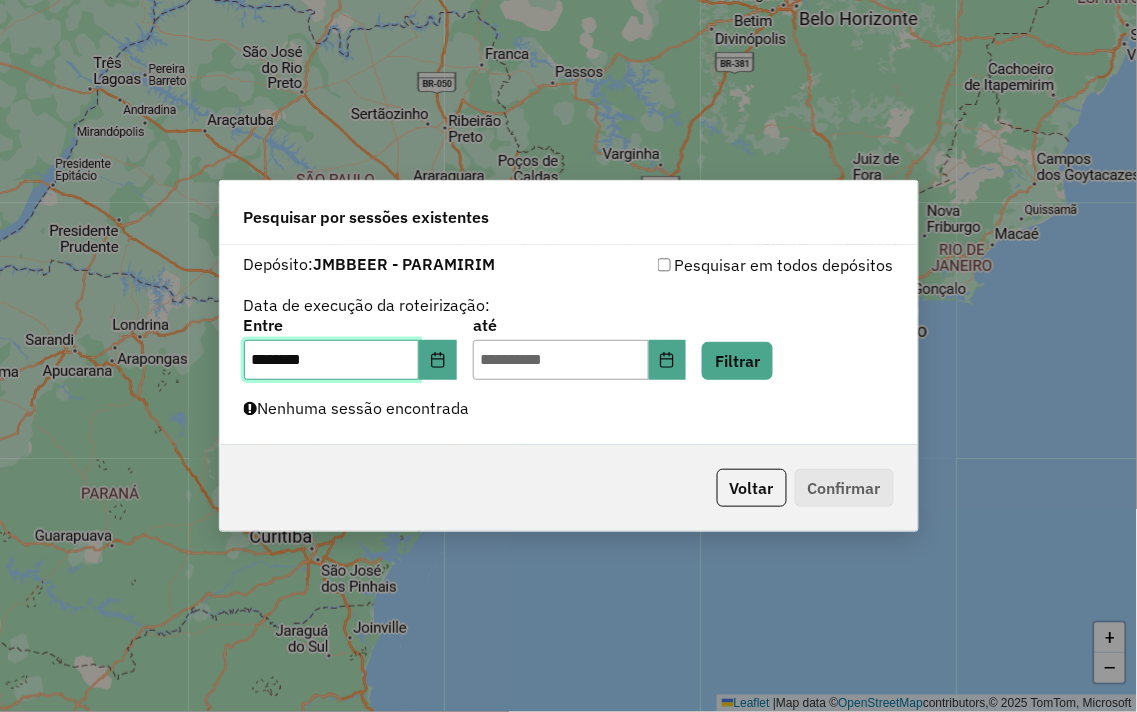 type on "********" 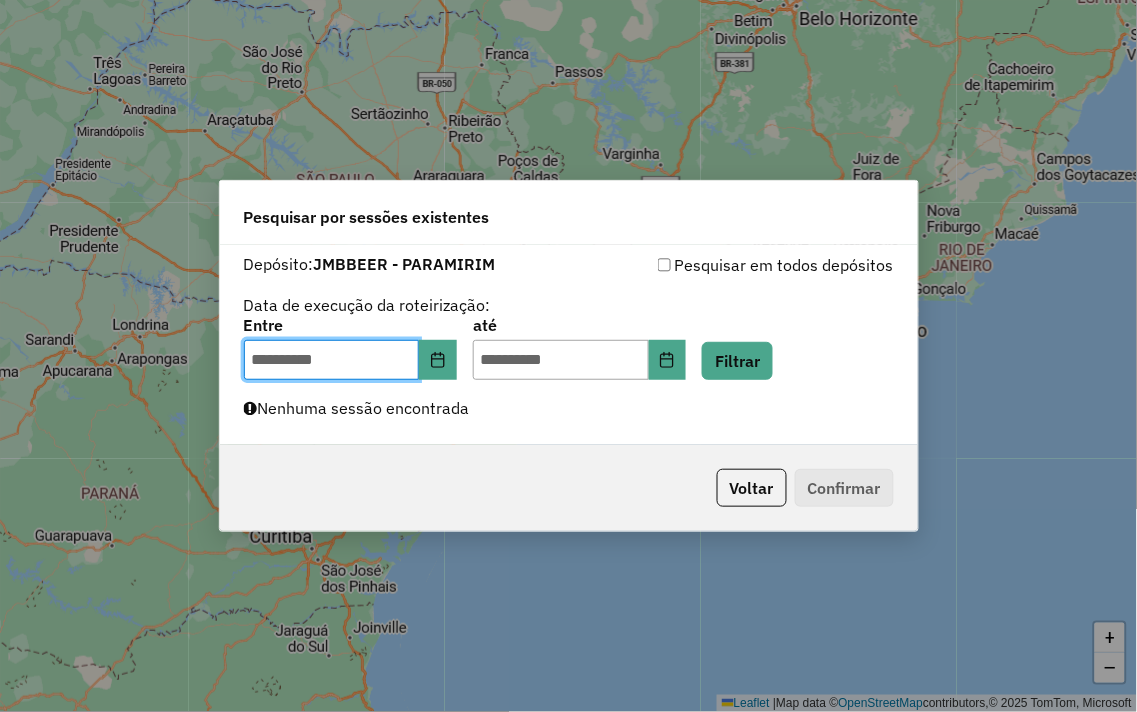 click on "até" 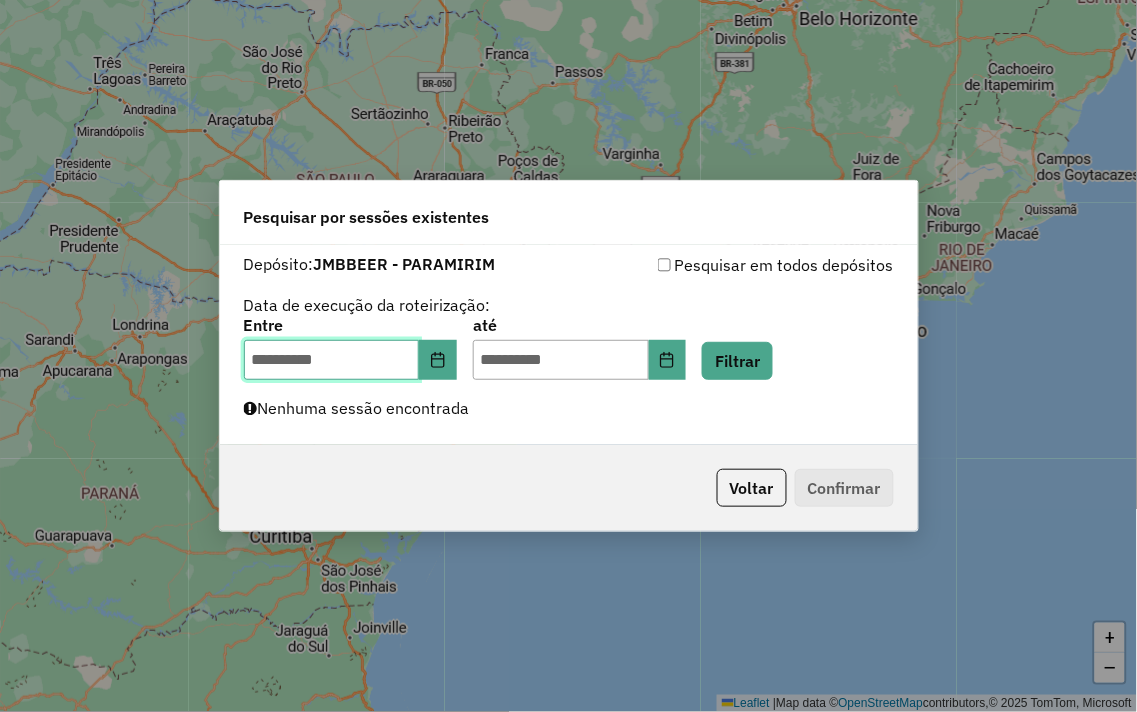 click at bounding box center (332, 360) 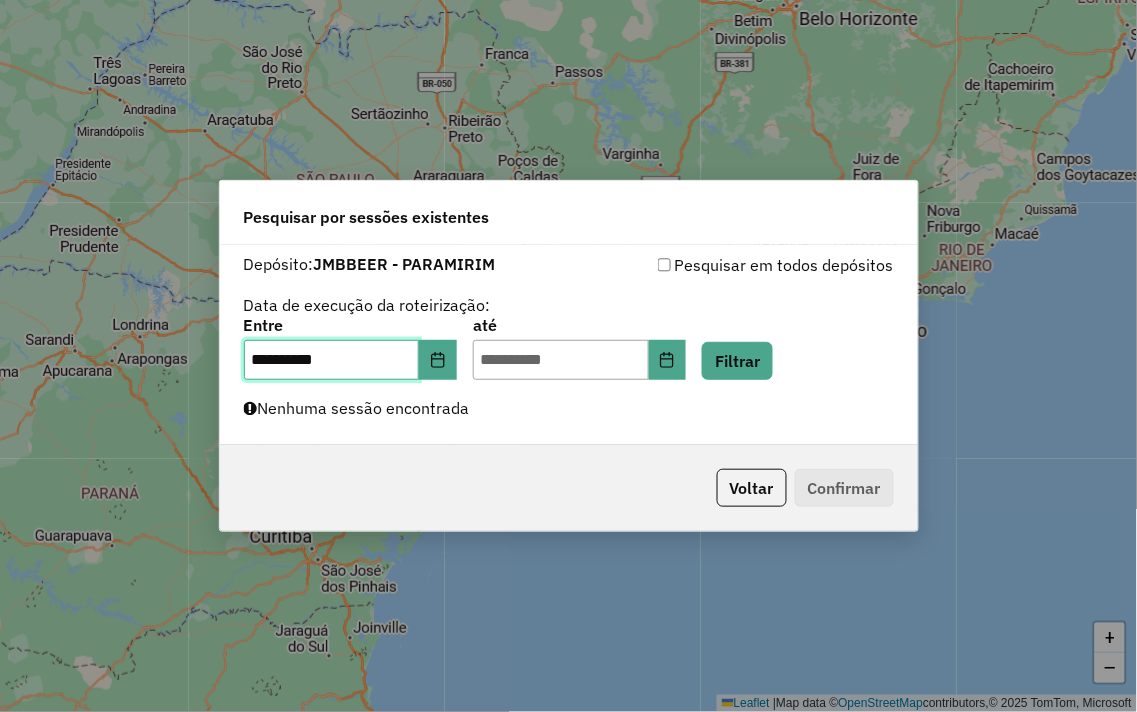 type on "**********" 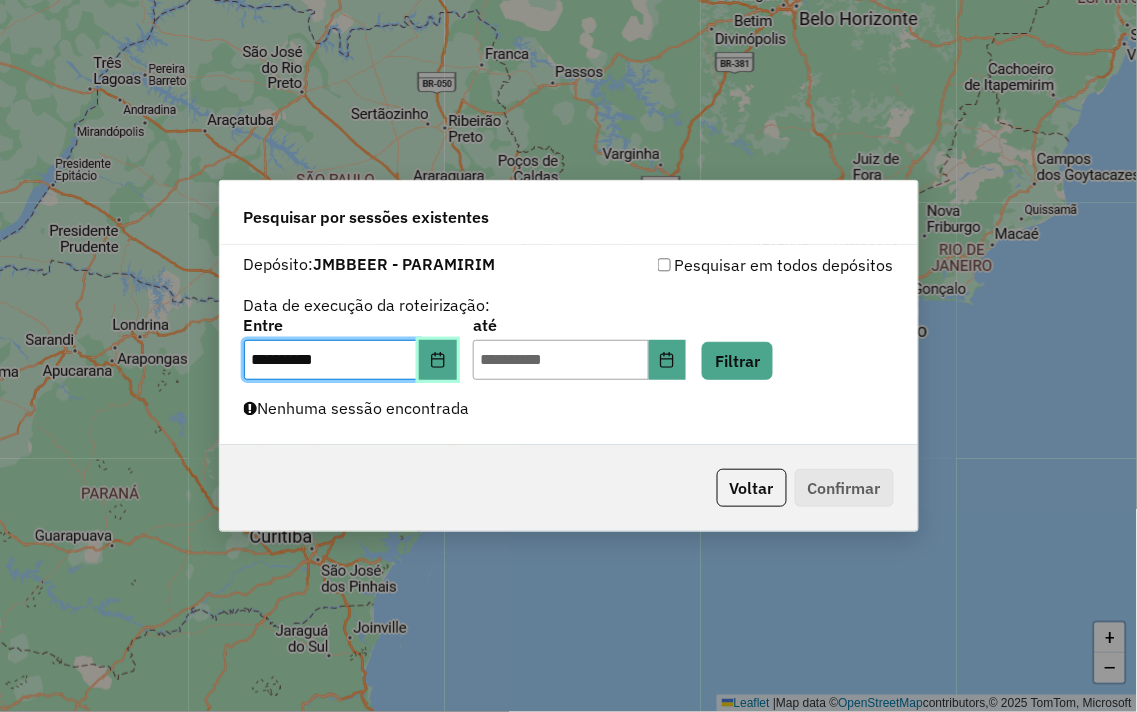 type 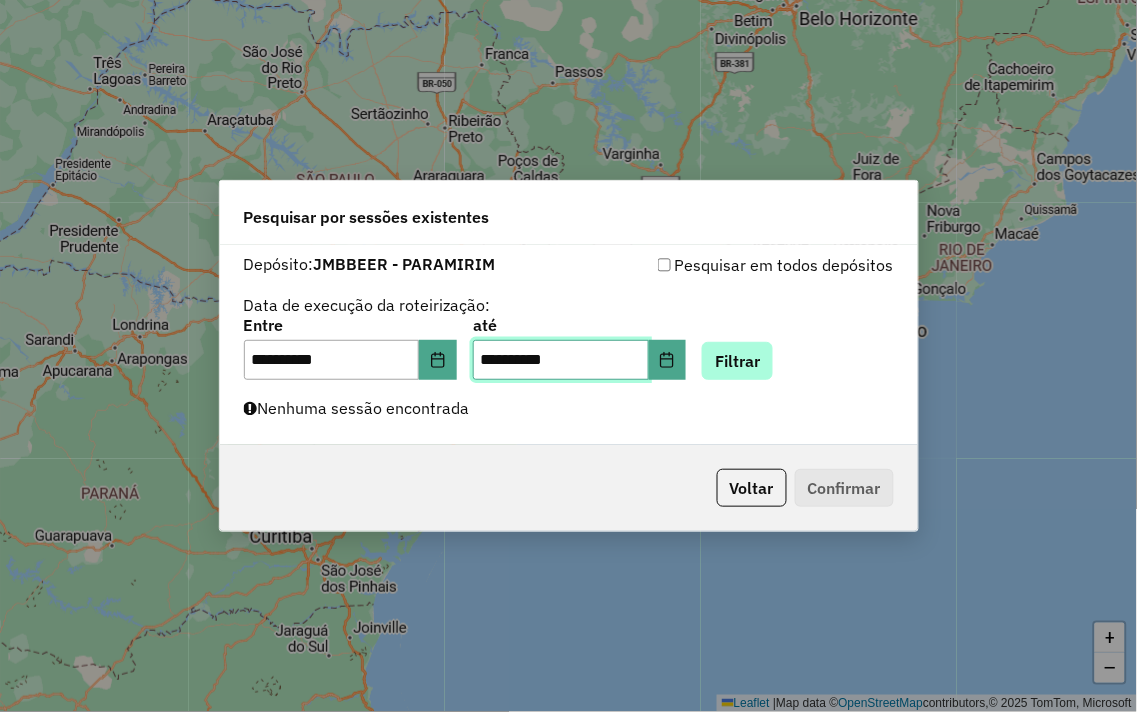 type on "**********" 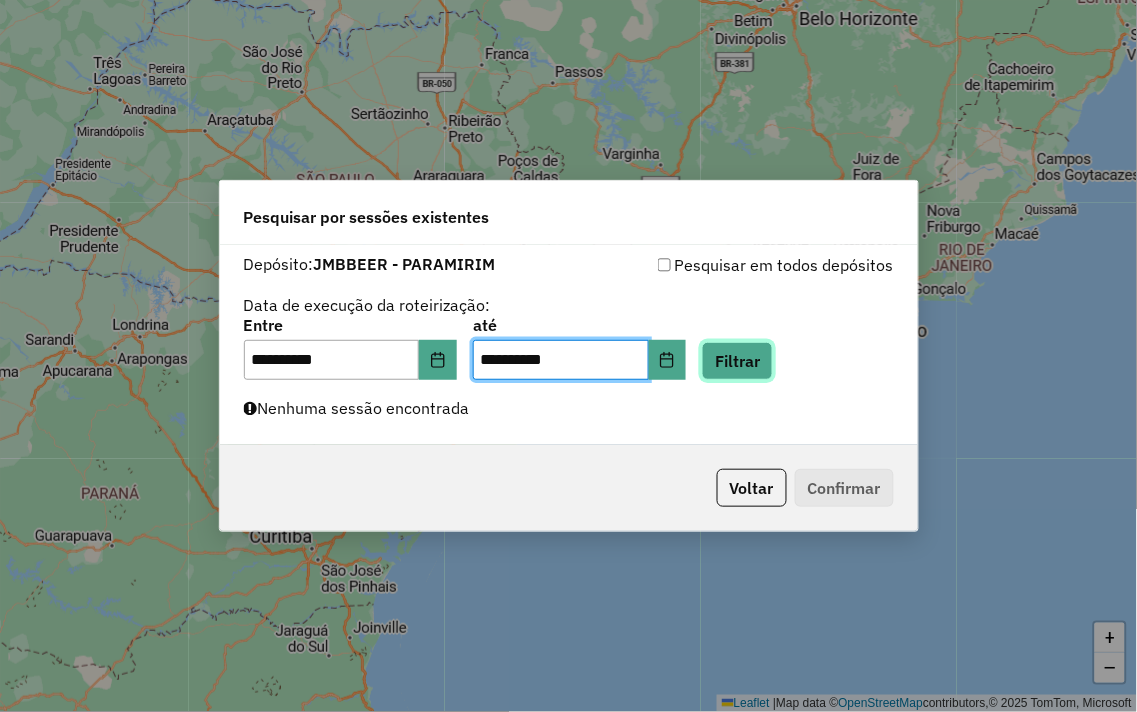 click on "Filtrar" 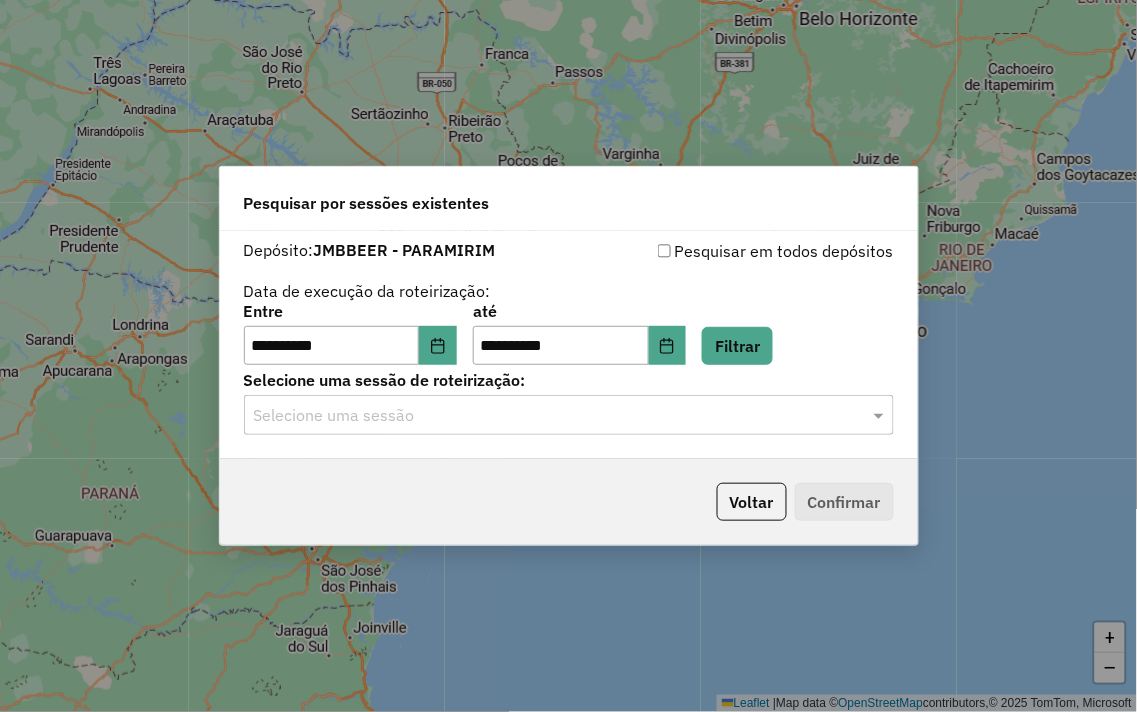 click on "Selecione uma sessão de roteirização:" 